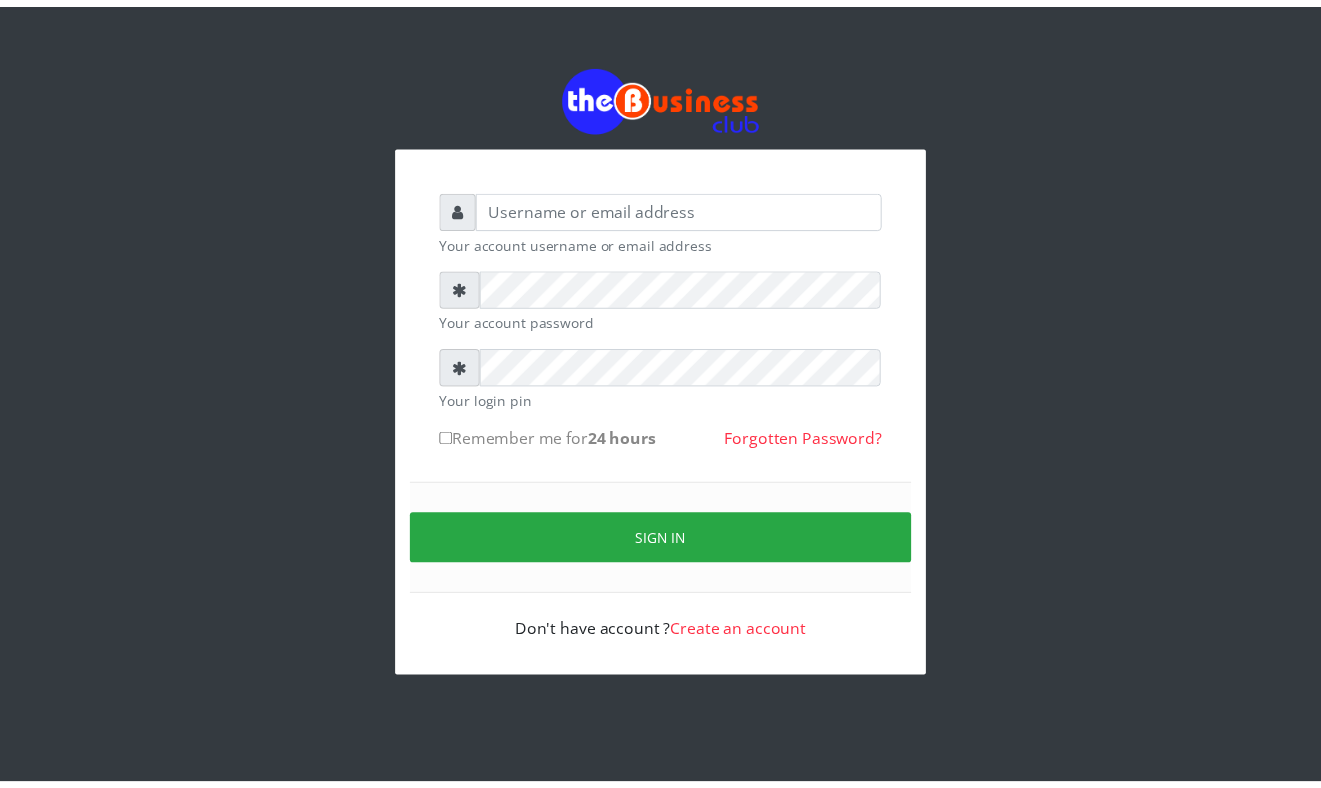 scroll, scrollTop: 0, scrollLeft: 0, axis: both 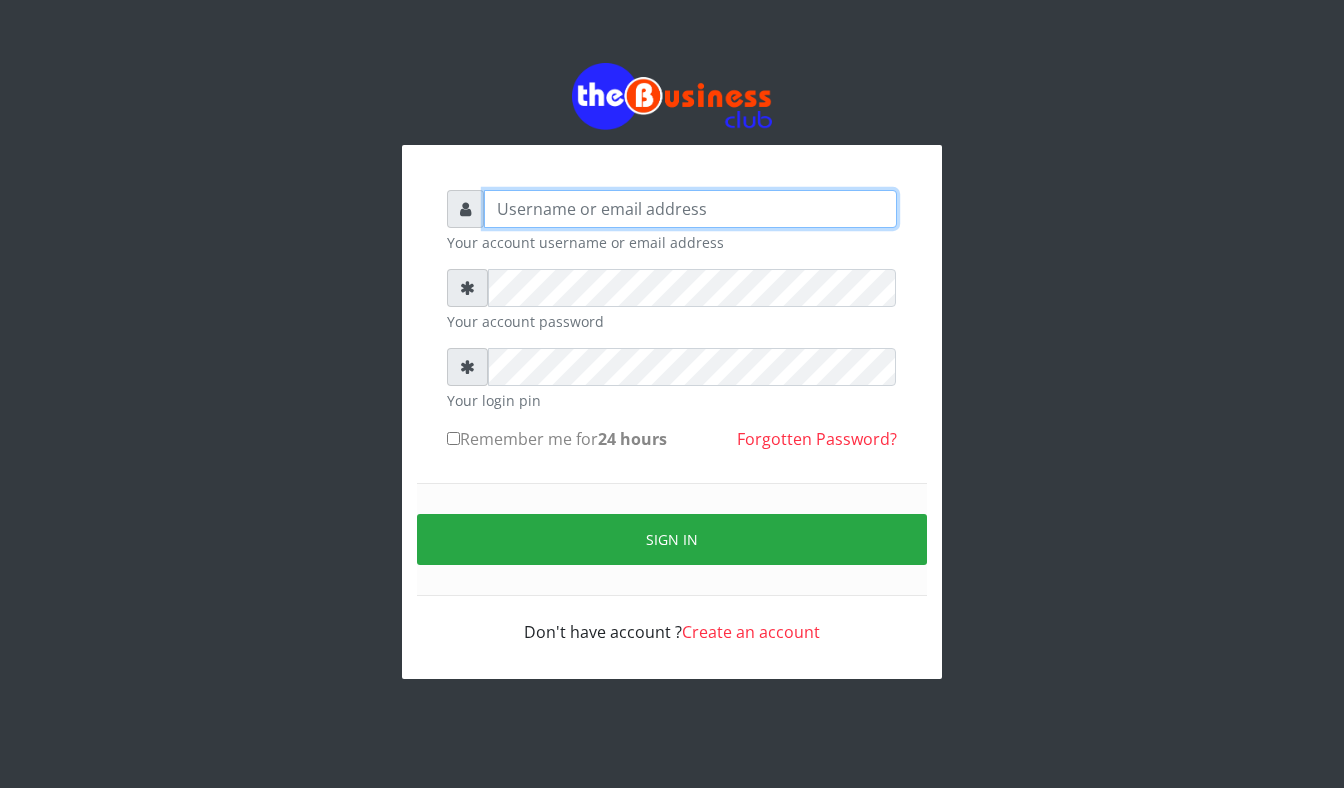 type on "Mavincio" 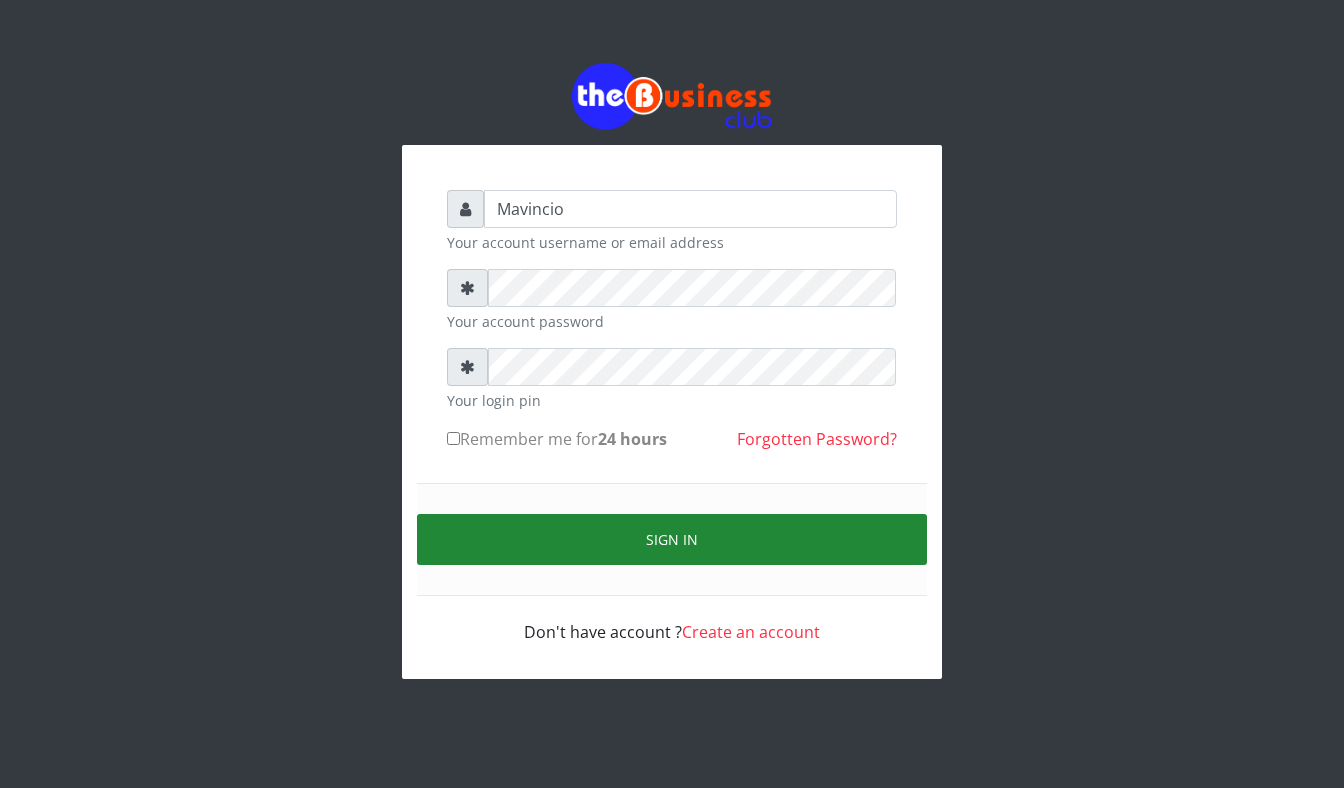 click on "Sign in" at bounding box center (672, 539) 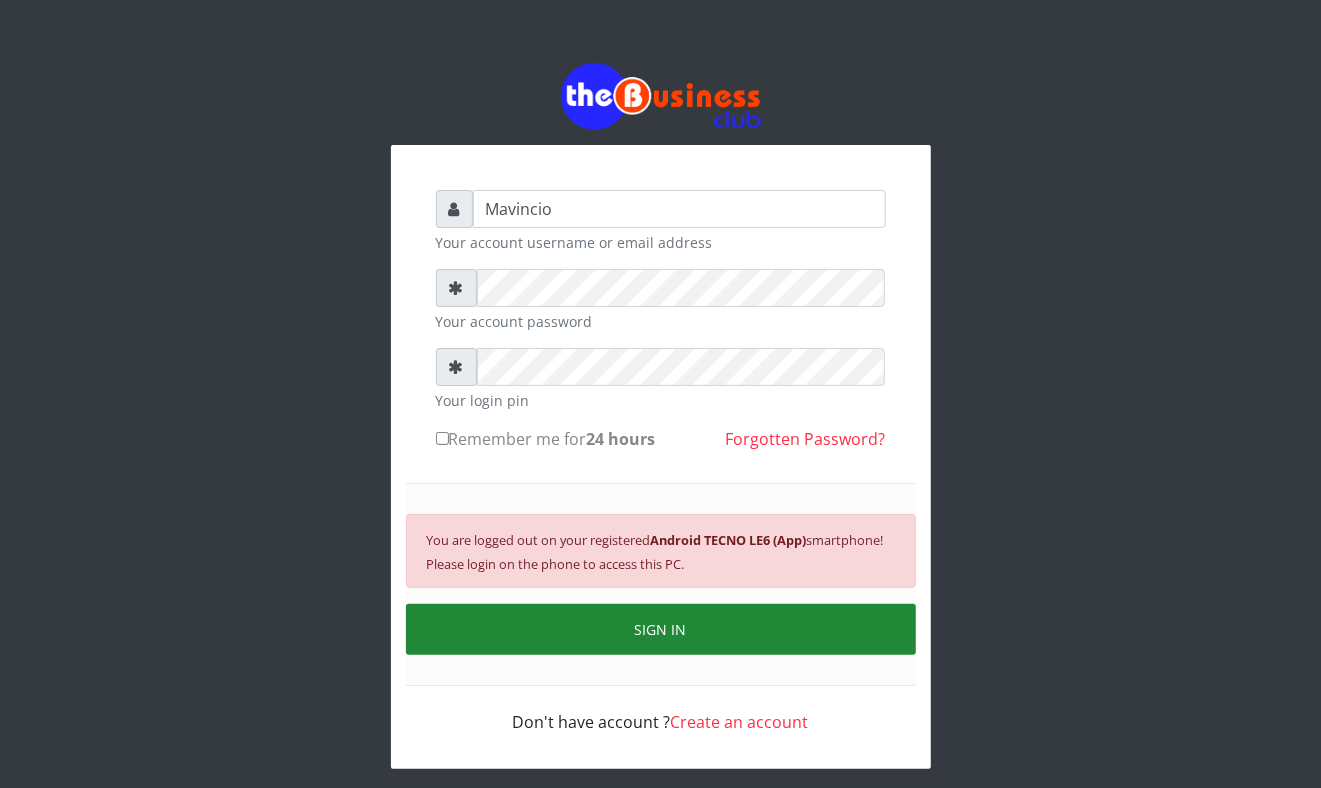 click on "SIGN IN" at bounding box center [661, 629] 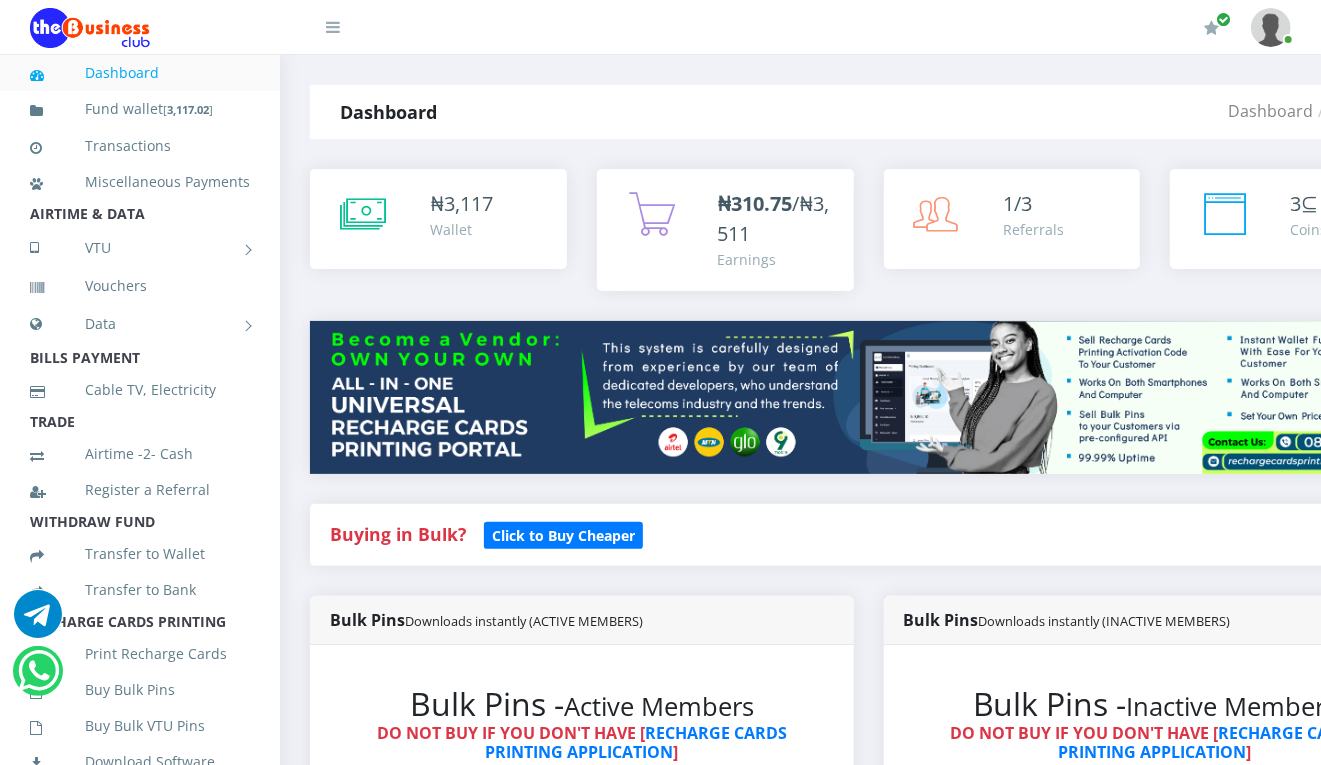 scroll, scrollTop: 0, scrollLeft: 0, axis: both 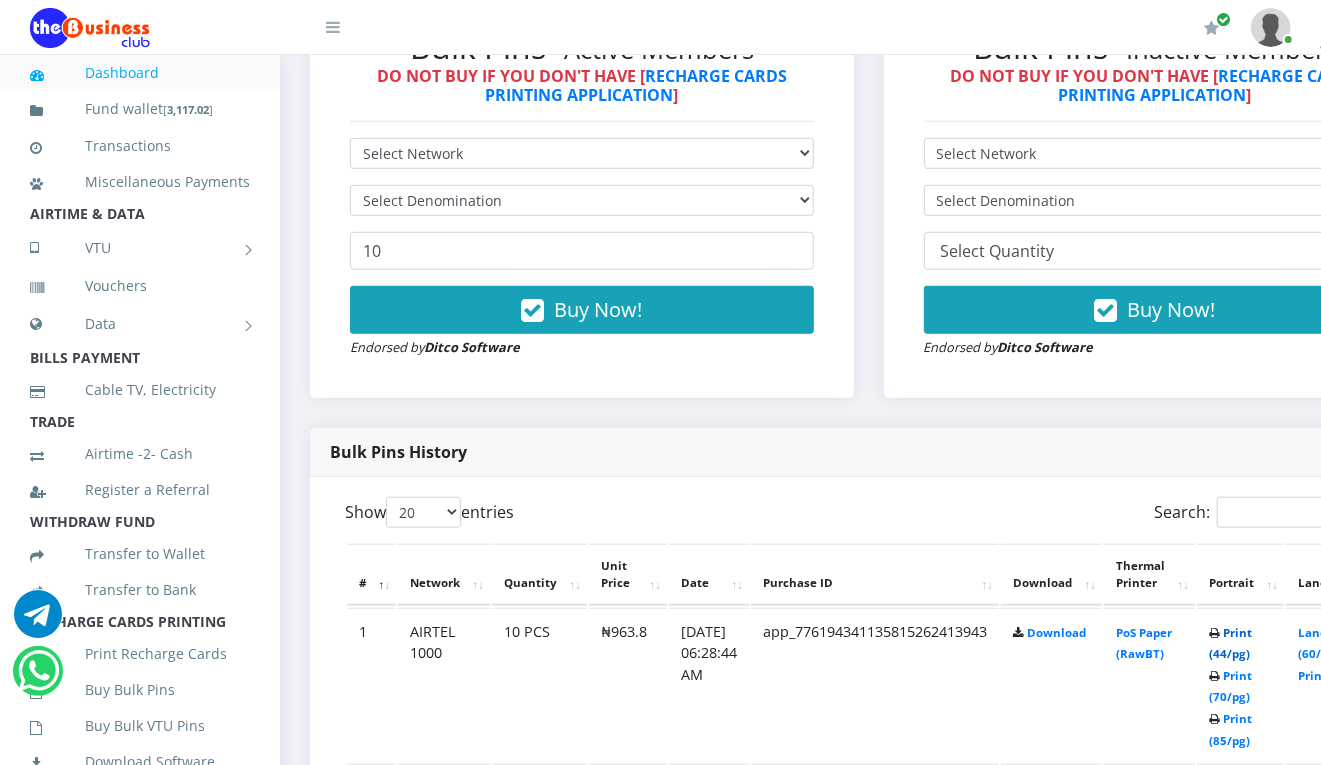 click on "Print (44/pg)" at bounding box center (1230, 643) 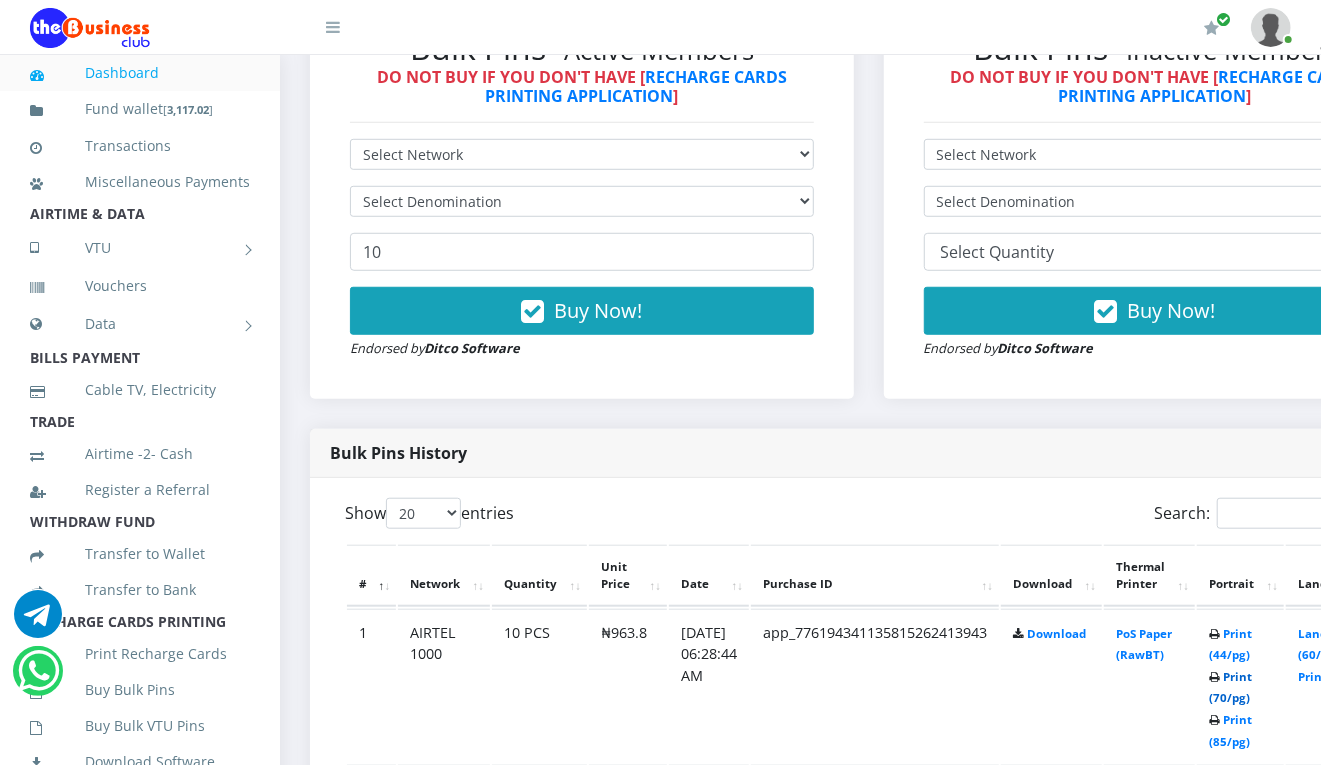 scroll, scrollTop: 0, scrollLeft: 0, axis: both 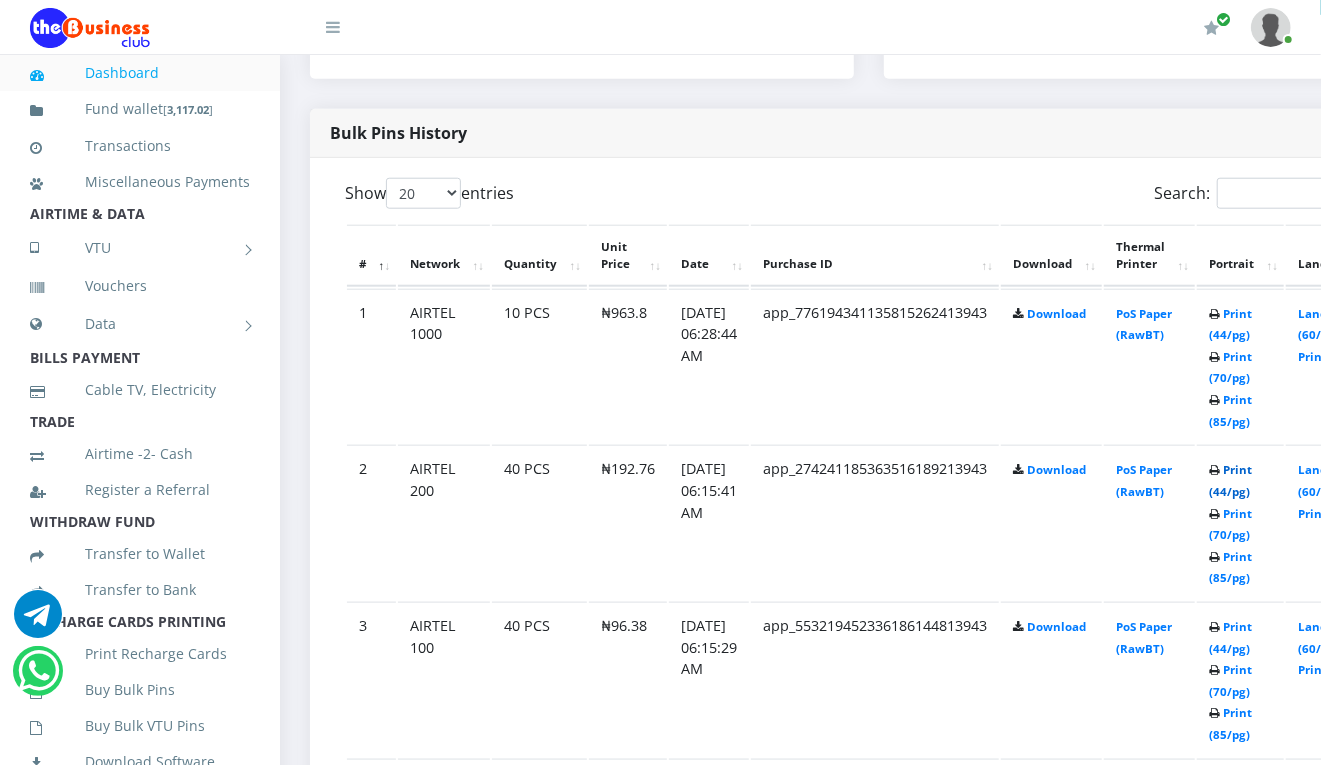 click on "Print (44/pg)" at bounding box center [1230, 480] 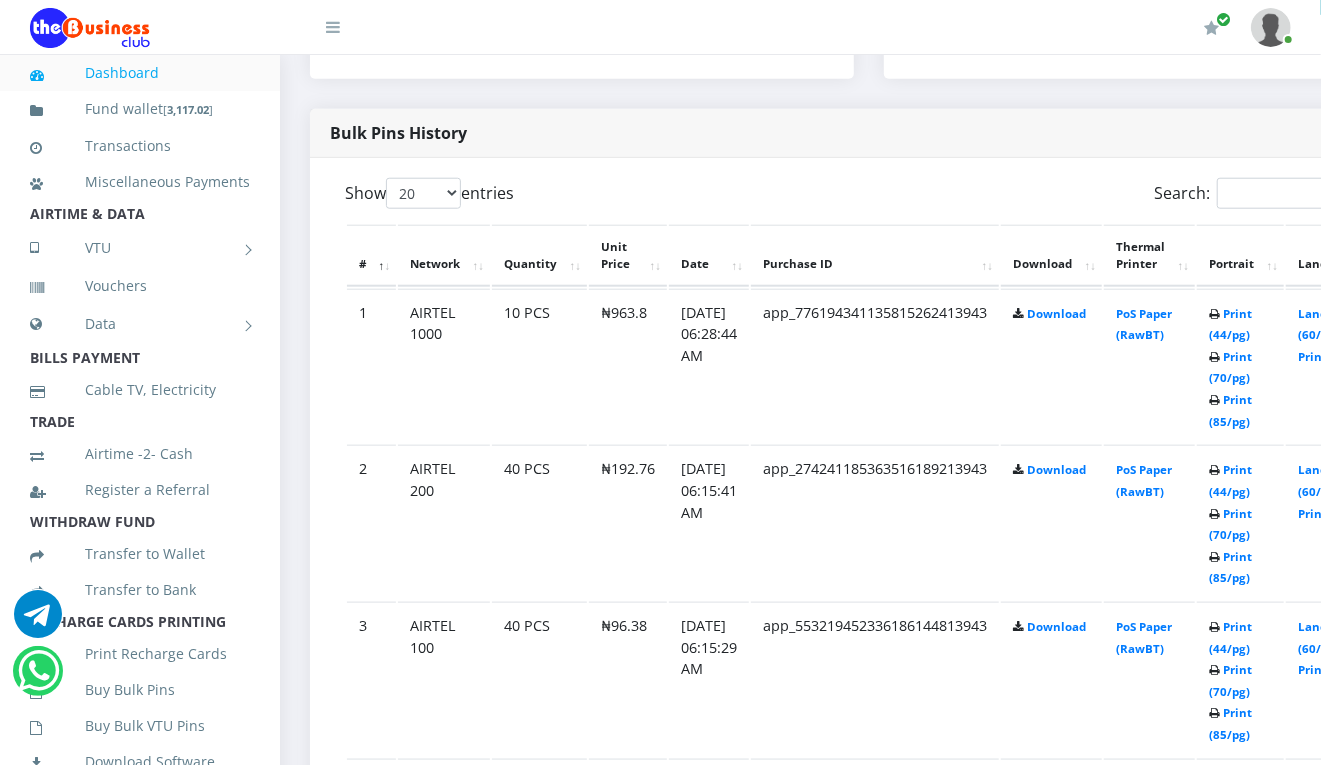 scroll, scrollTop: 0, scrollLeft: 0, axis: both 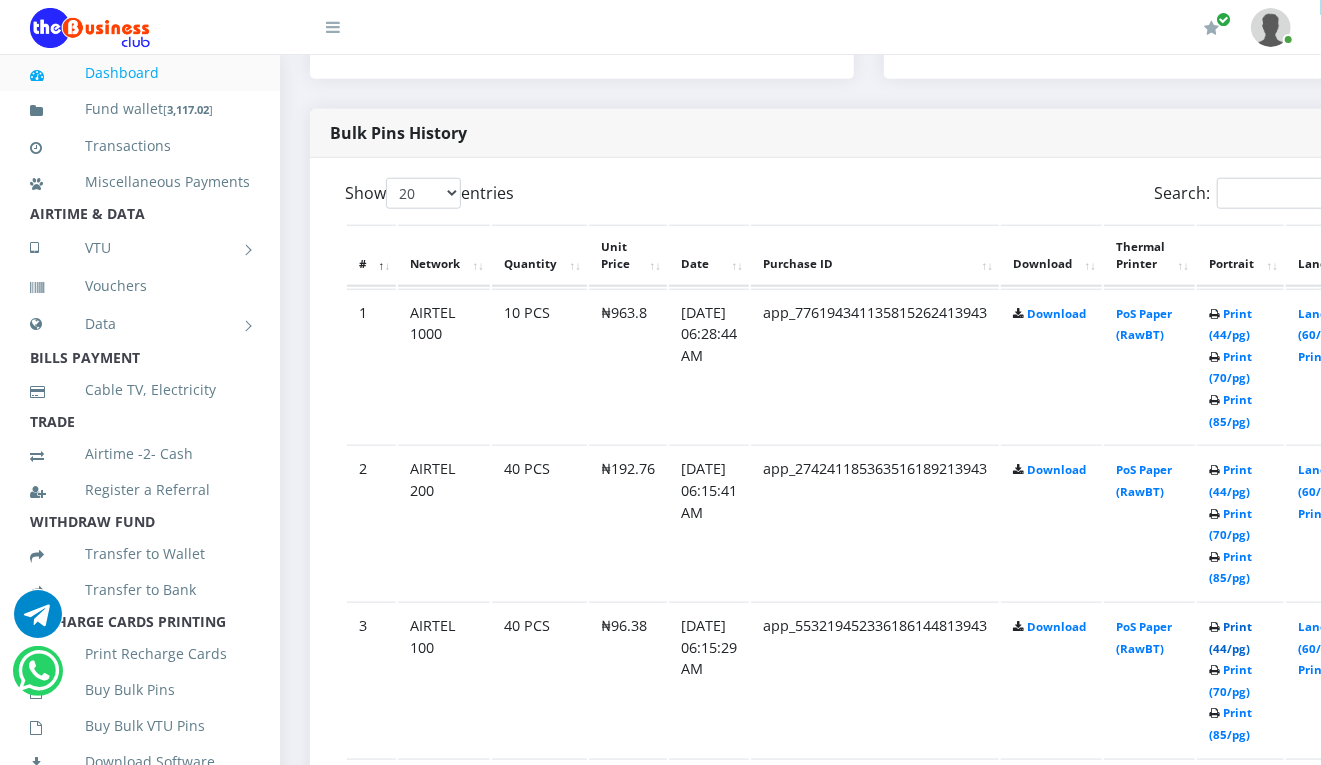 click on "Print (44/pg)" at bounding box center [1230, 637] 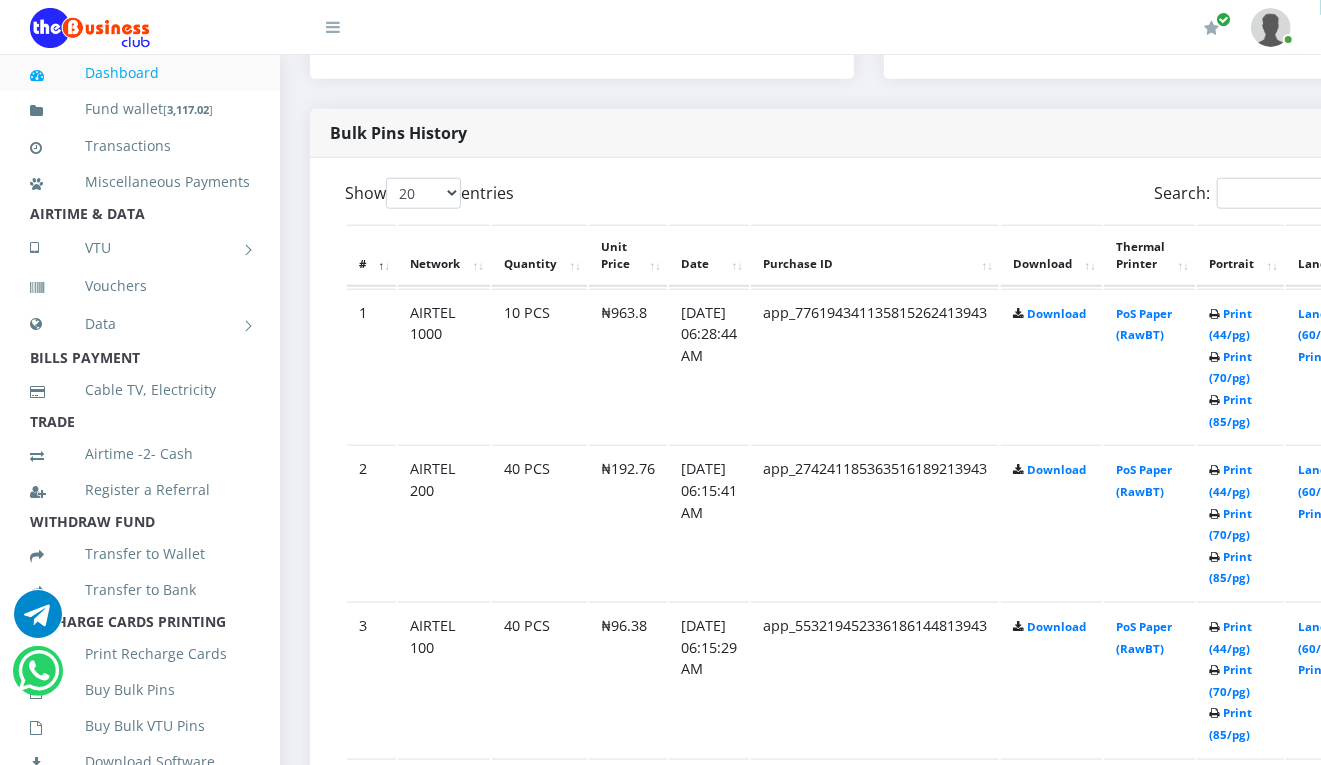 scroll, scrollTop: 0, scrollLeft: 0, axis: both 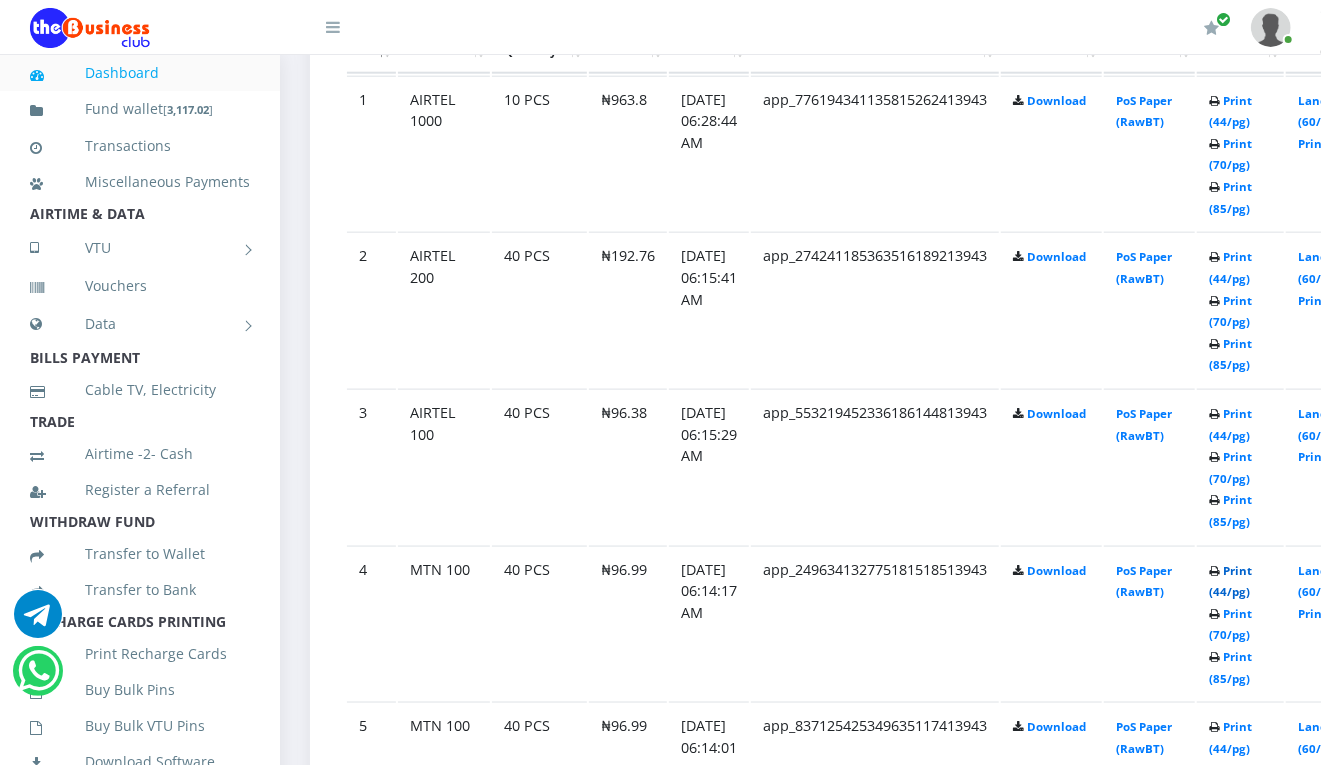 click on "Print (44/pg)" at bounding box center (1230, 581) 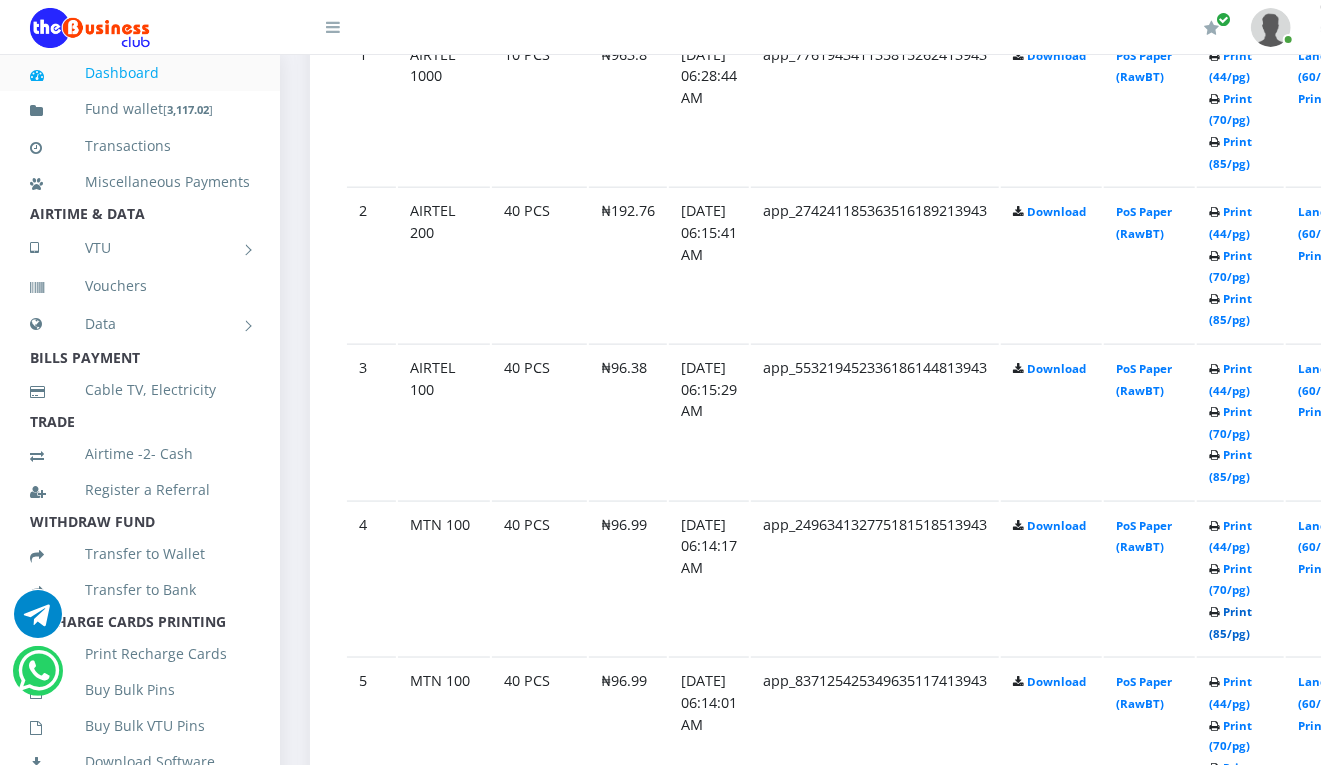 scroll, scrollTop: 1189, scrollLeft: 0, axis: vertical 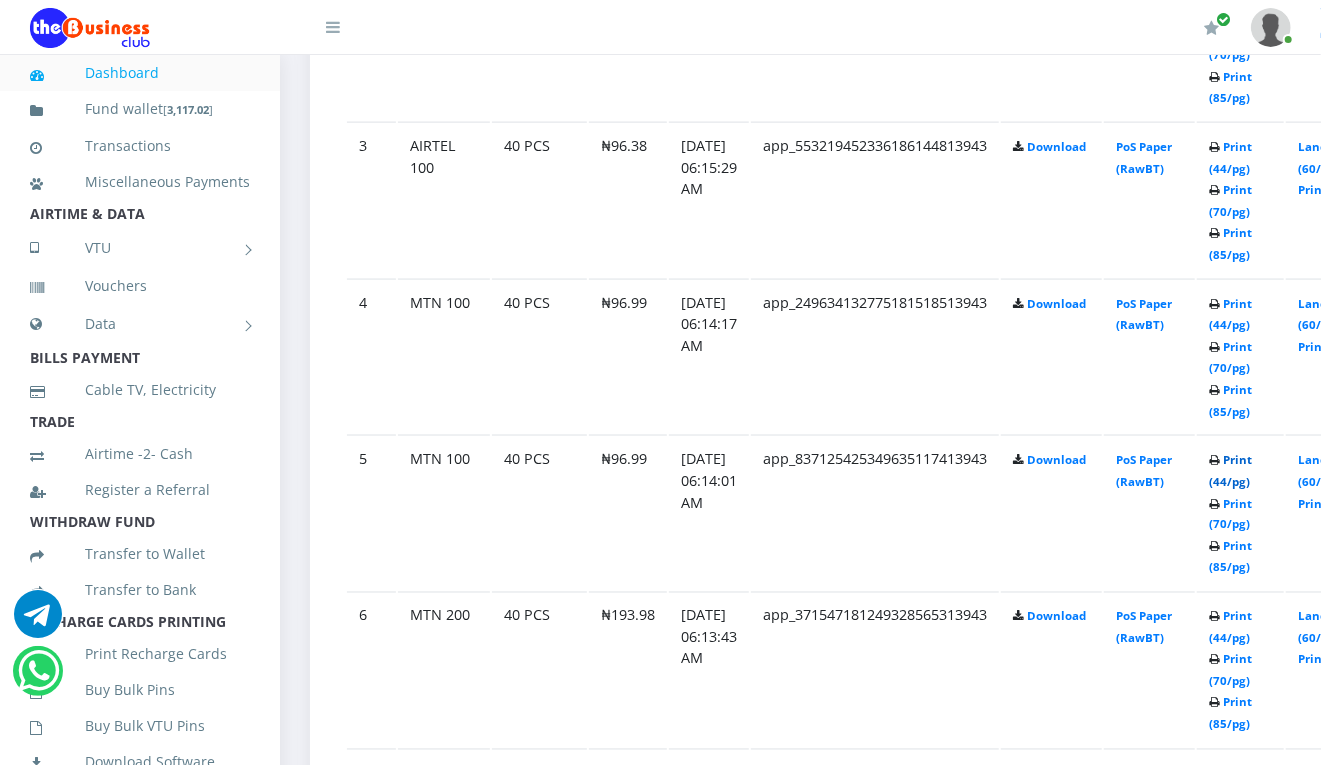 click on "Print (44/pg)" at bounding box center [1230, 470] 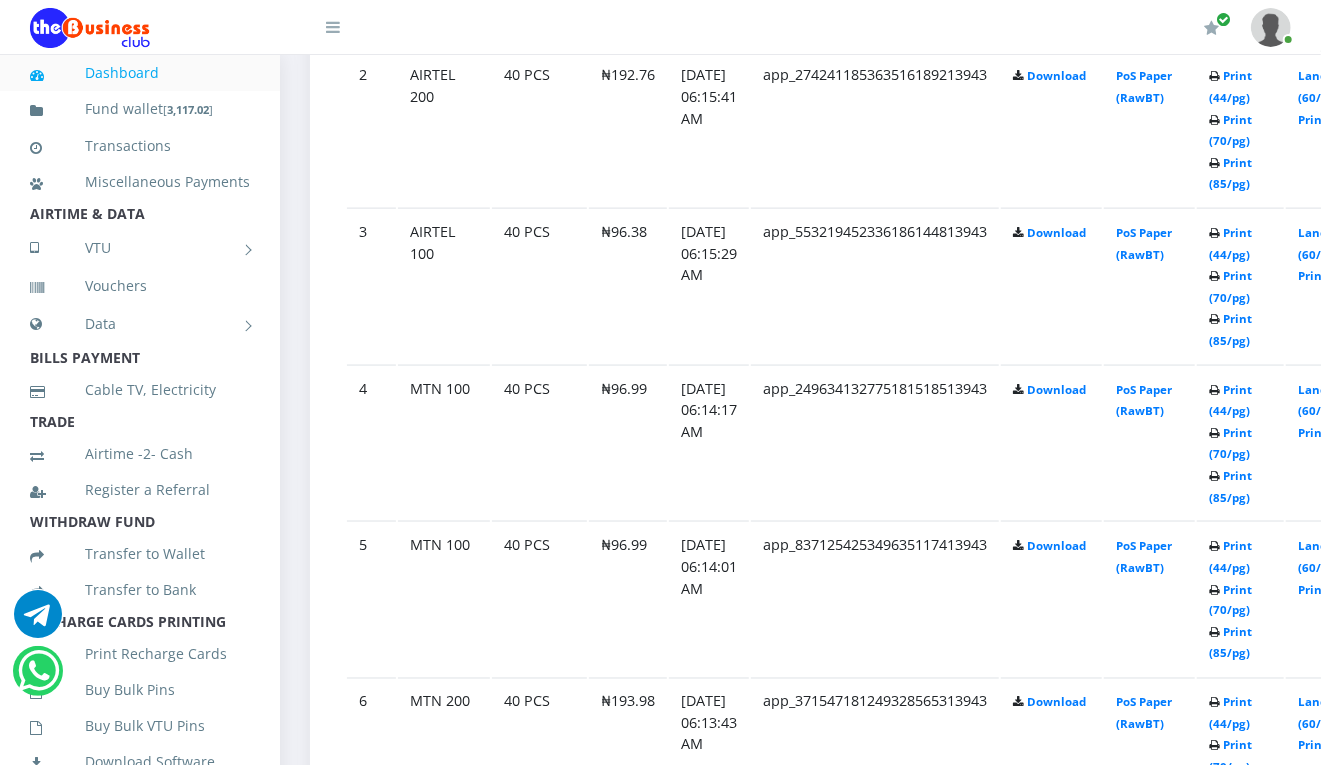 scroll, scrollTop: 1502, scrollLeft: 0, axis: vertical 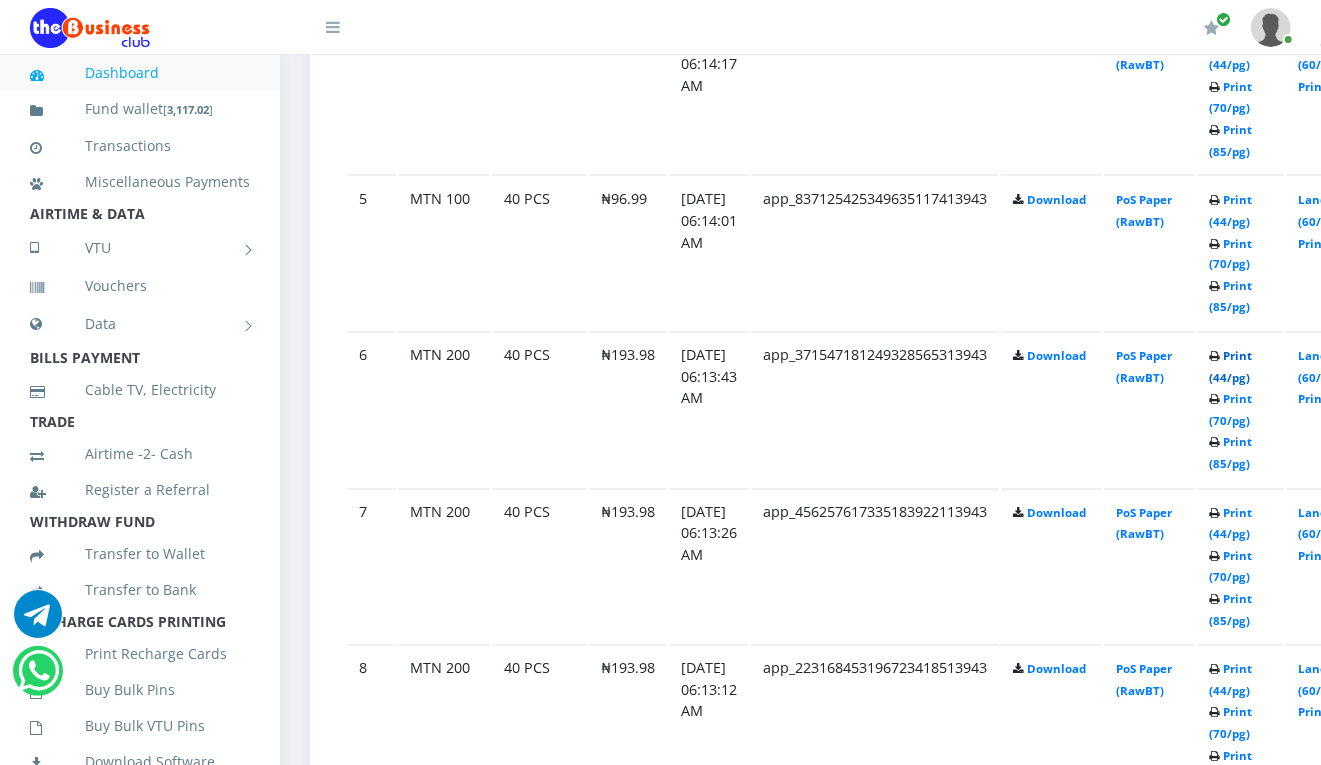 click on "Print (44/pg)" at bounding box center [1230, 367] 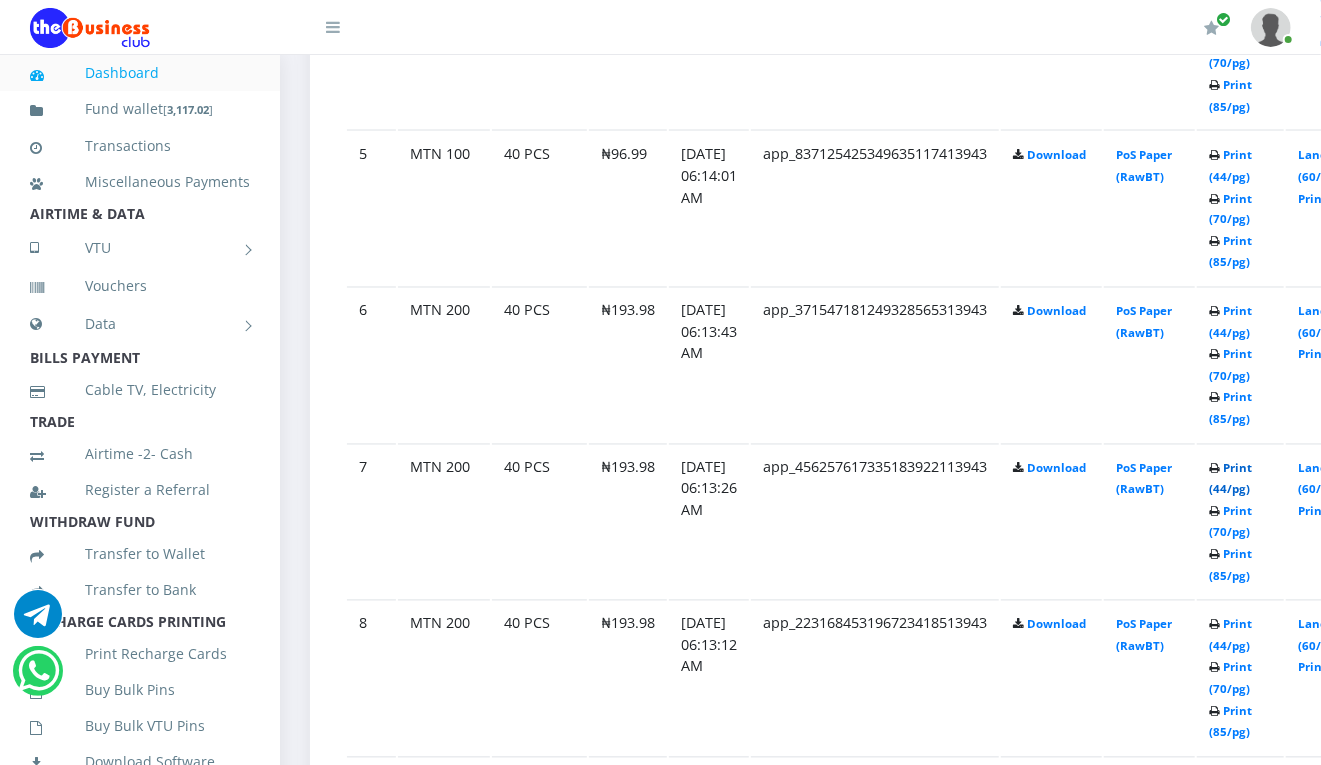 scroll, scrollTop: 1716, scrollLeft: 0, axis: vertical 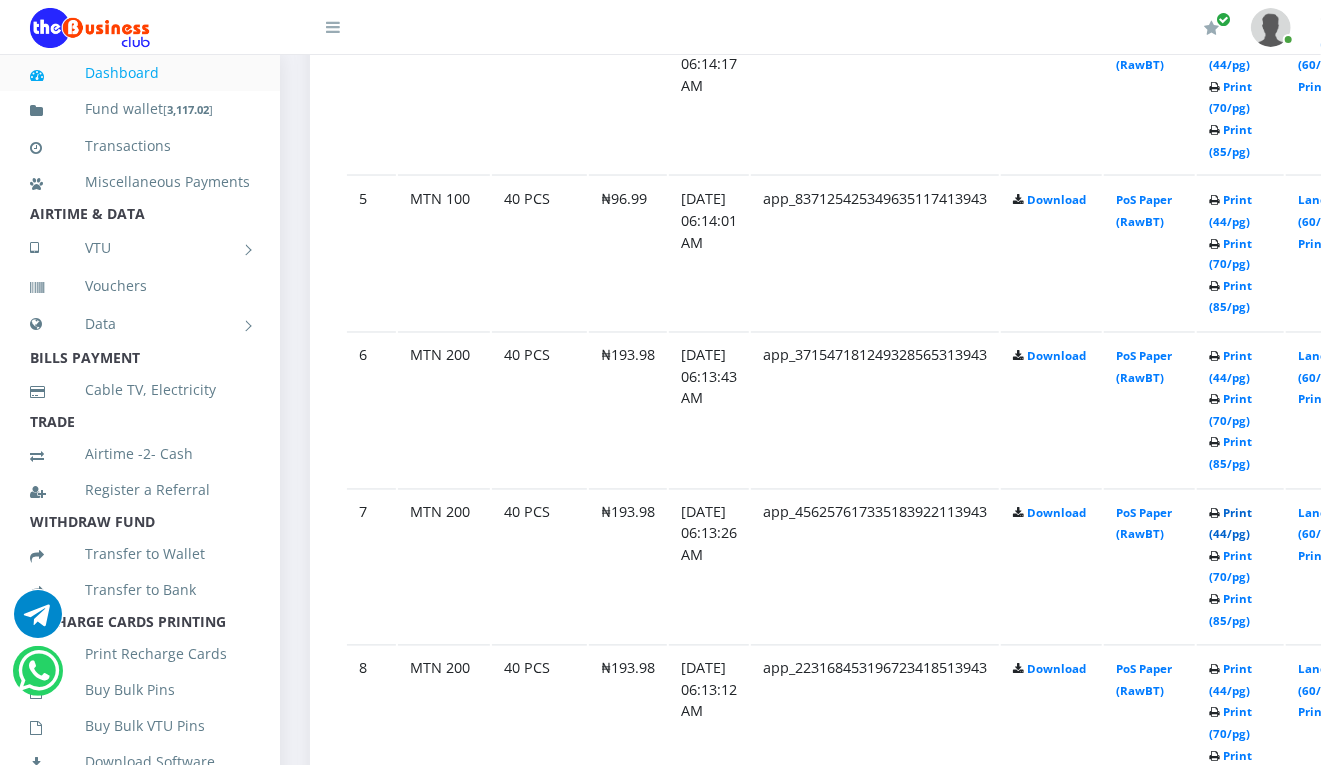 click on "Print (44/pg)" at bounding box center [1230, 524] 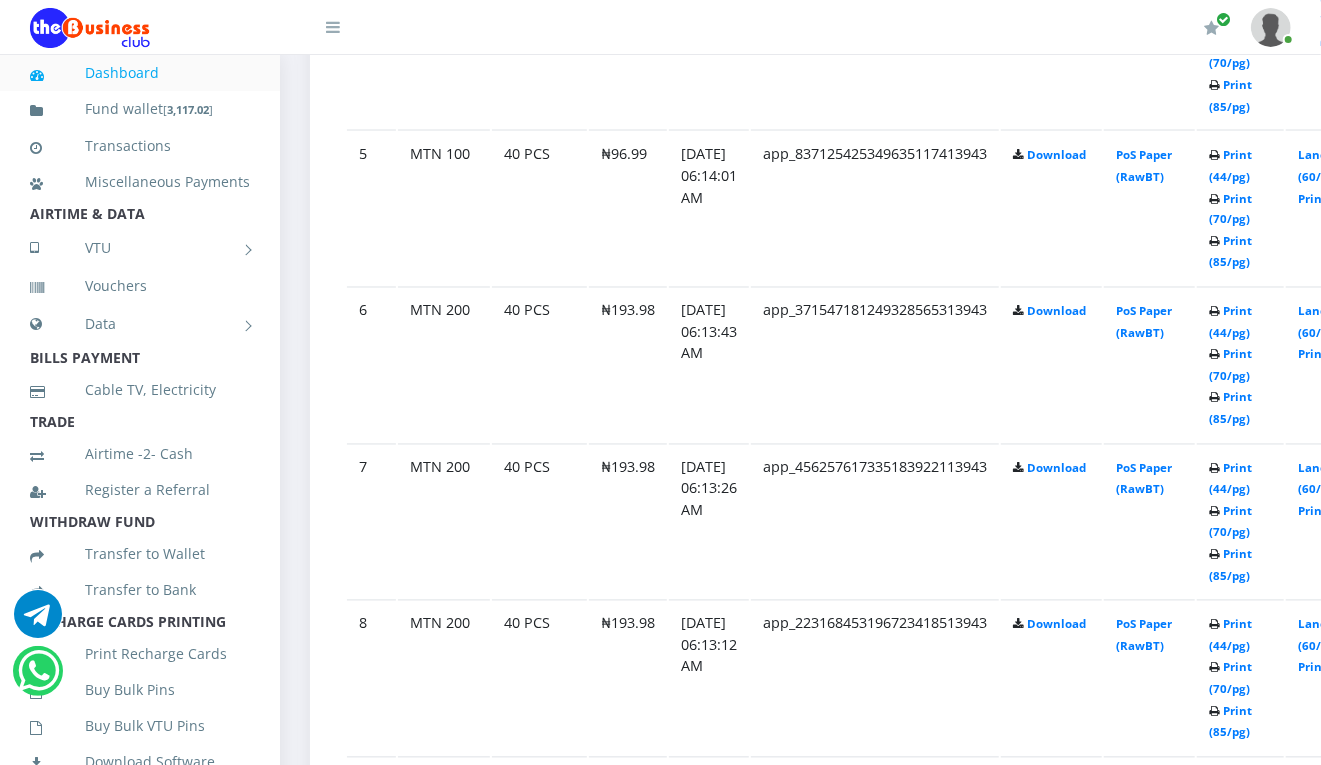 scroll, scrollTop: 1716, scrollLeft: 0, axis: vertical 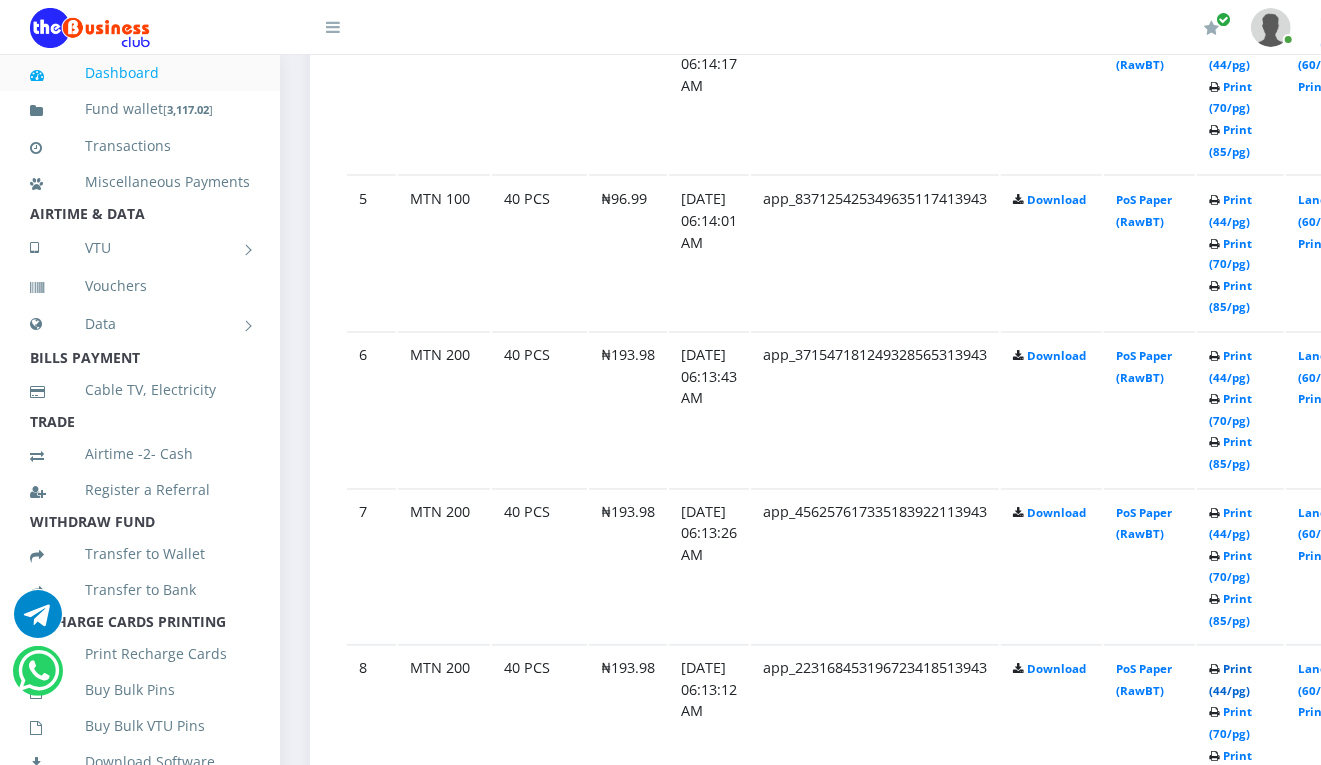 click on "Print (44/pg)" at bounding box center [1230, 680] 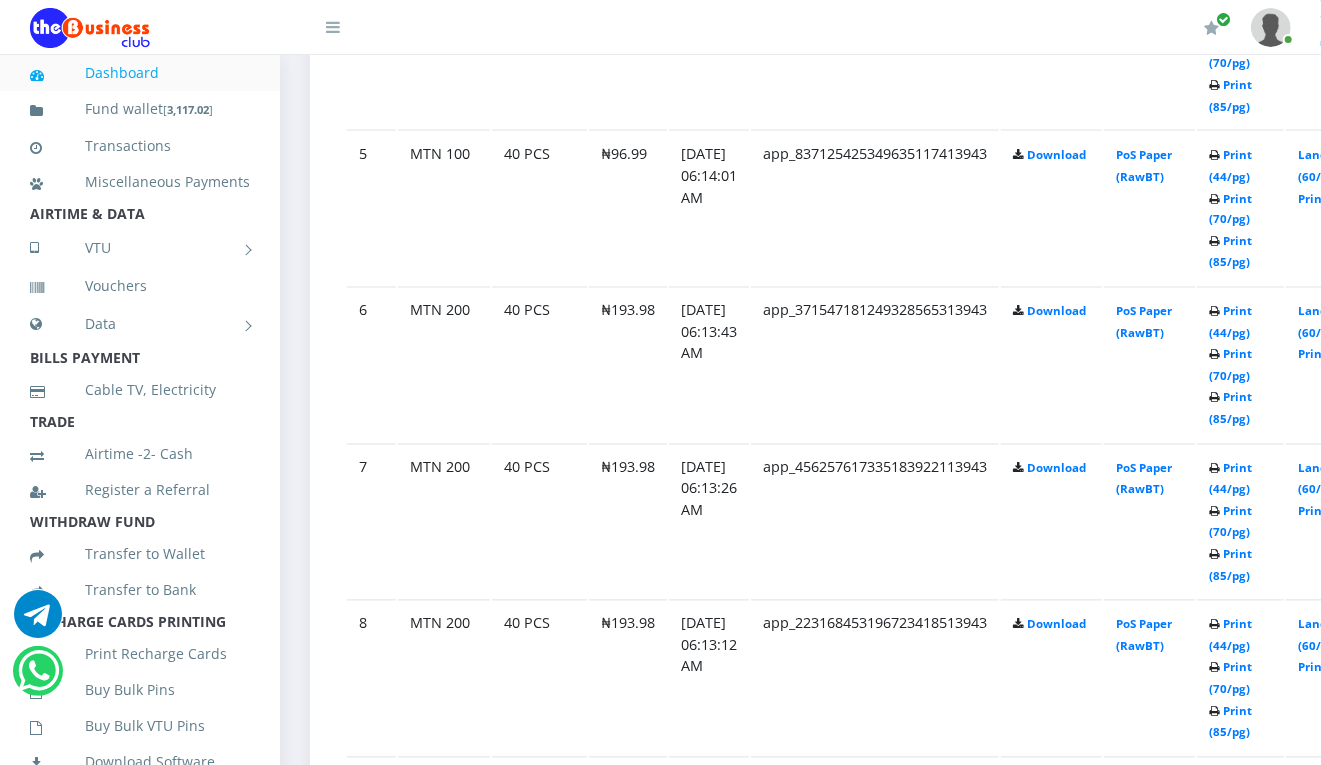 scroll, scrollTop: 1716, scrollLeft: 0, axis: vertical 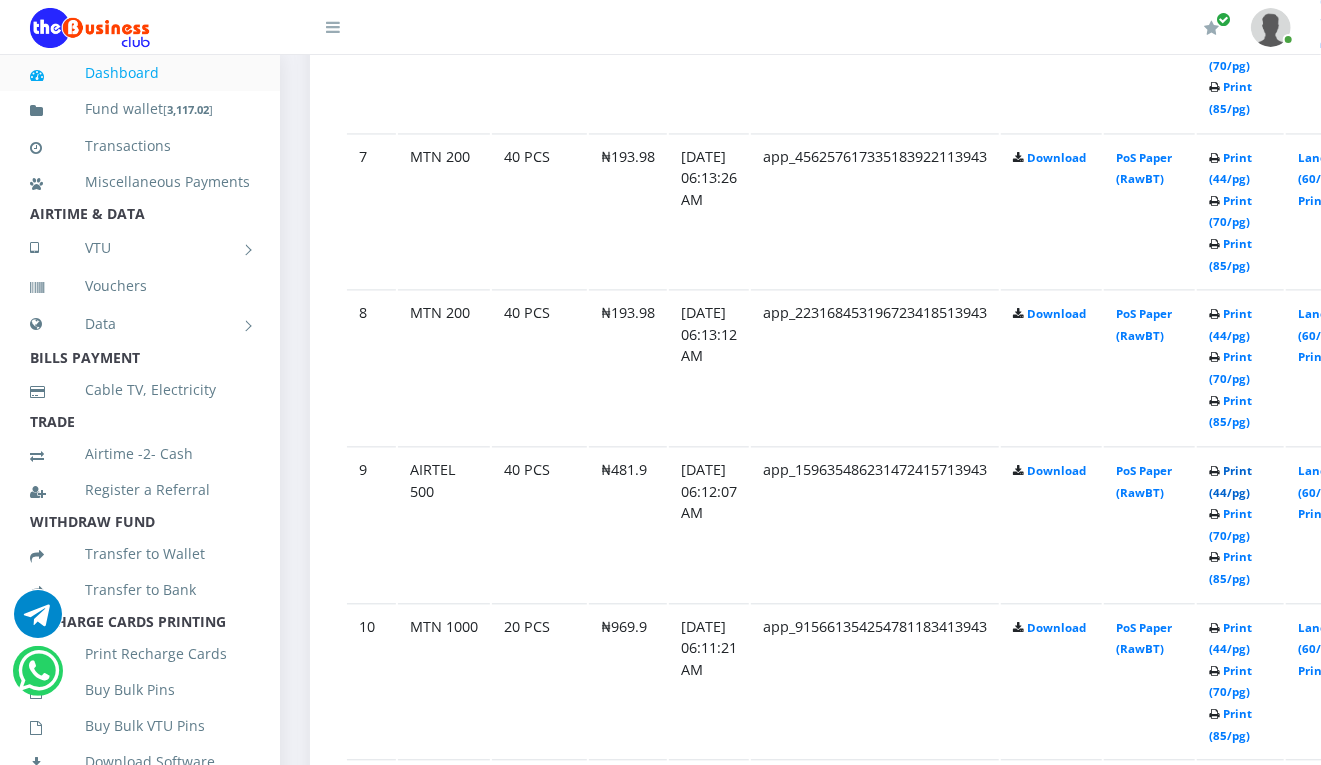 click on "Print (44/pg)" at bounding box center [1230, 481] 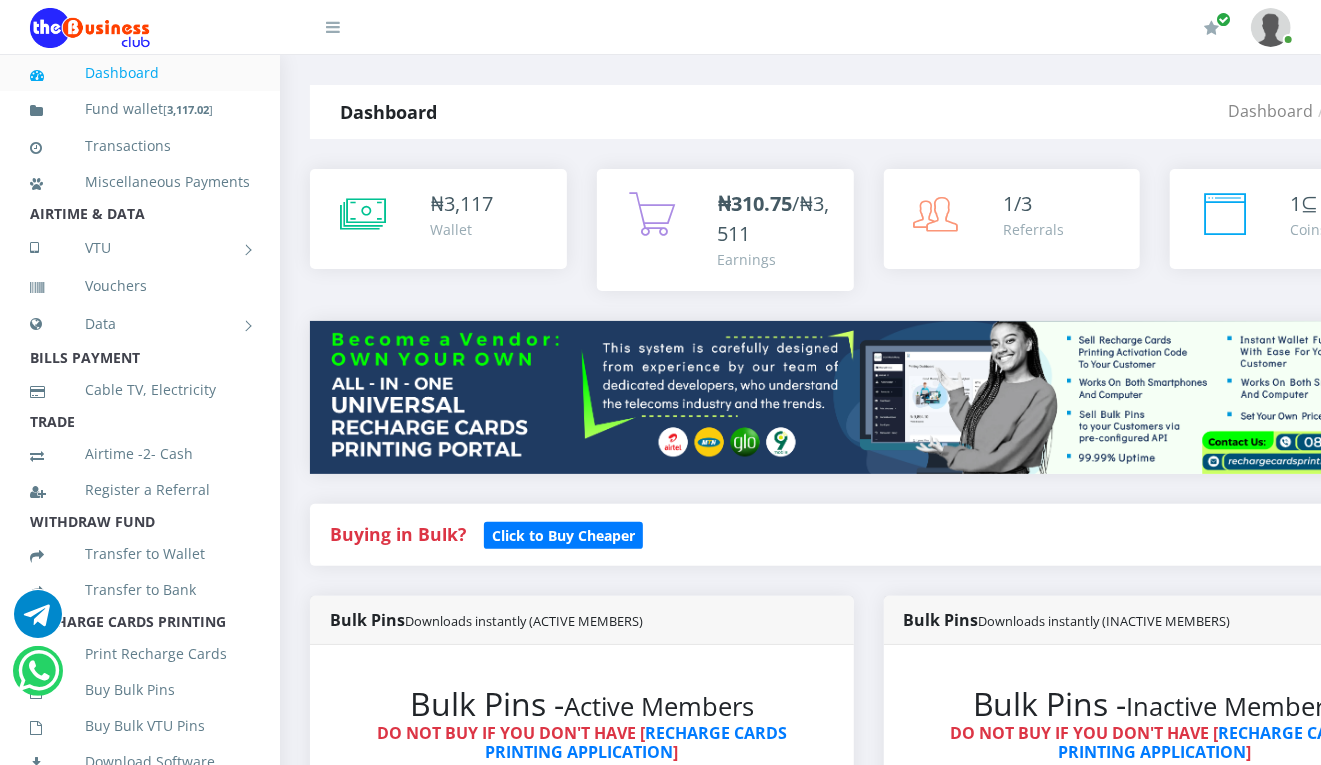 scroll, scrollTop: 0, scrollLeft: 0, axis: both 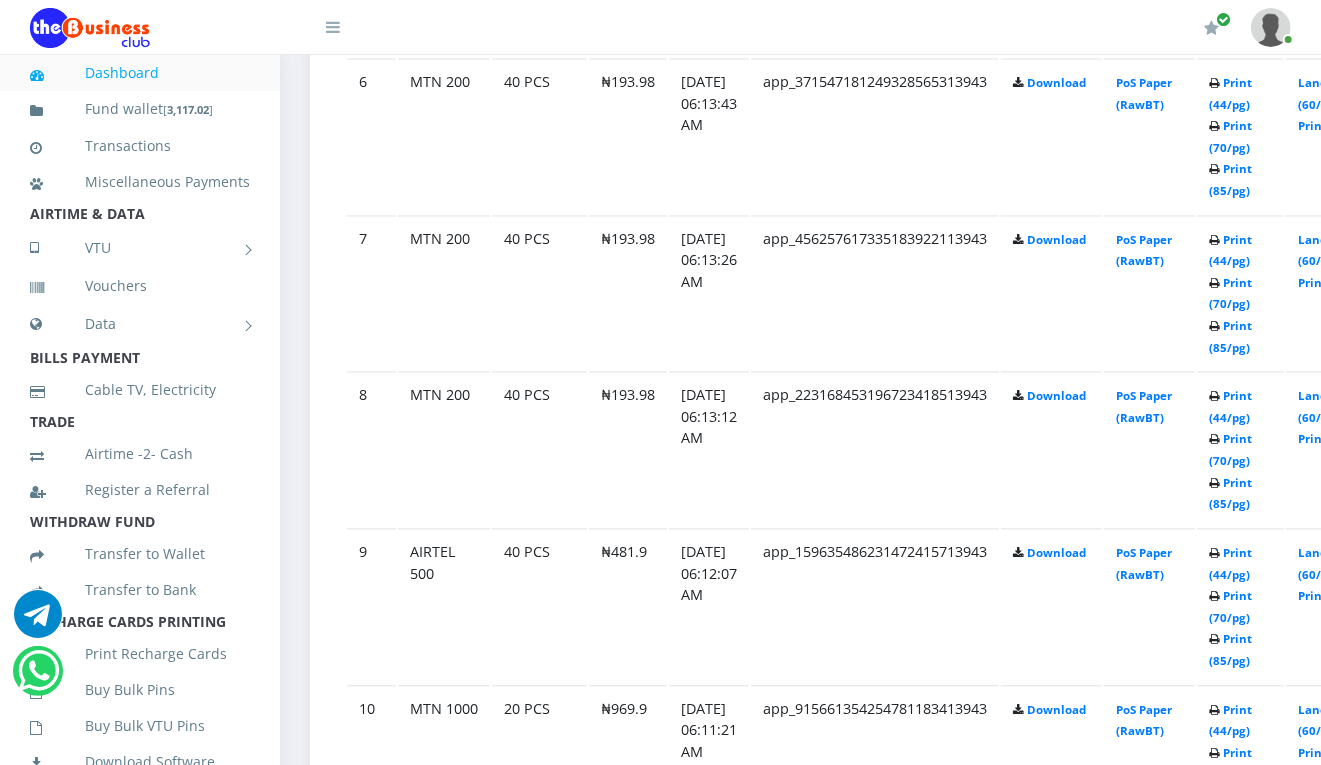 click on "Dashboard
Fund wallet  [ 3,117.02 ]
Transactions
Miscellaneous Payments
AIRTIME & DATA
VTU
Nigerian VTU
International VTU
Vouchers
Data
Shared Data
Data Bundle
TRADE" at bounding box center [660, 367] 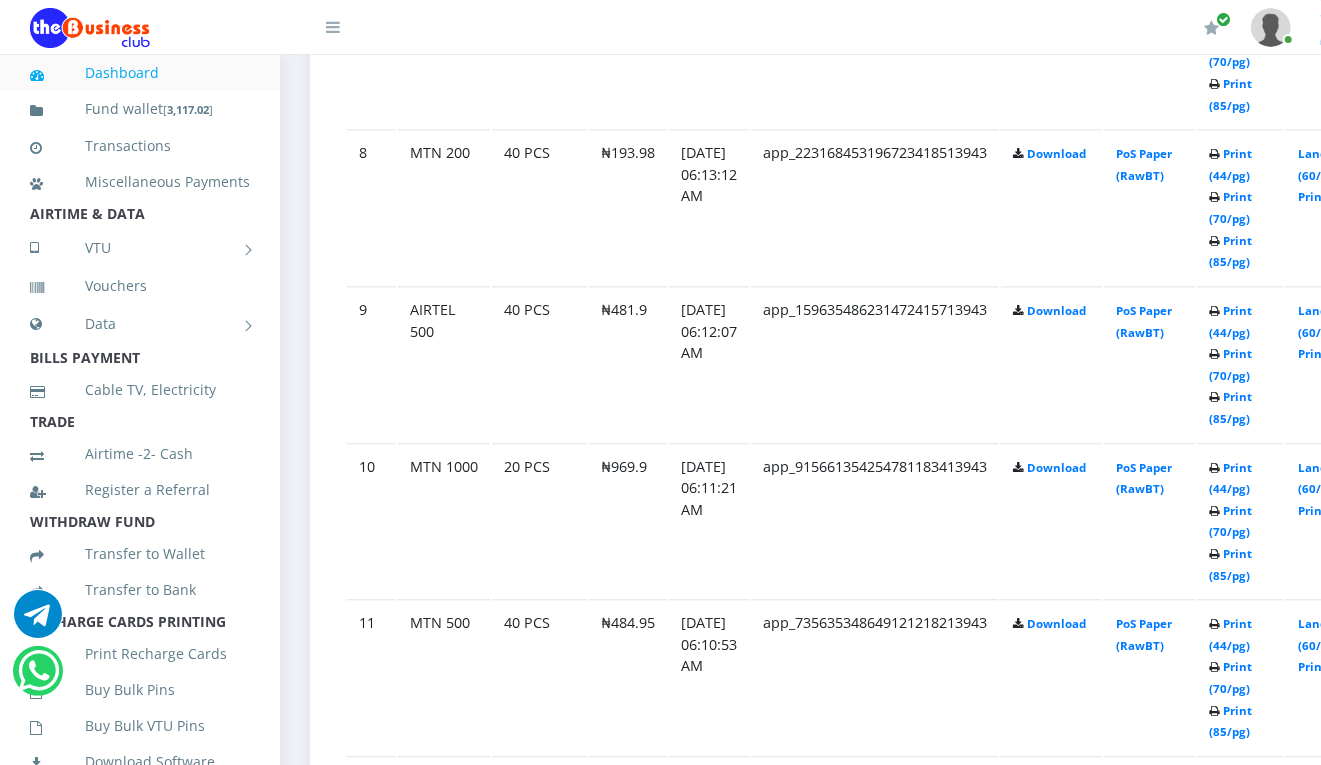 scroll, scrollTop: 2257, scrollLeft: 0, axis: vertical 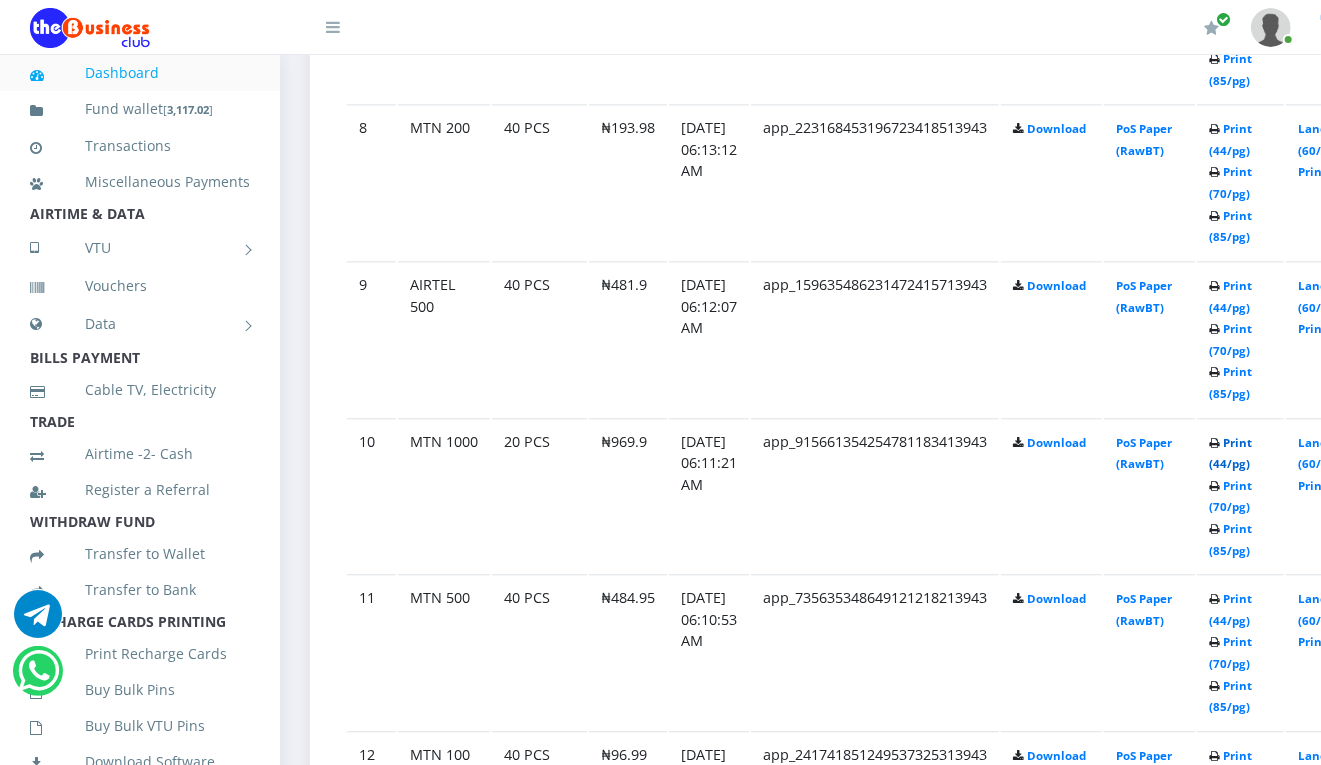 click on "Print (44/pg)" at bounding box center (1230, 453) 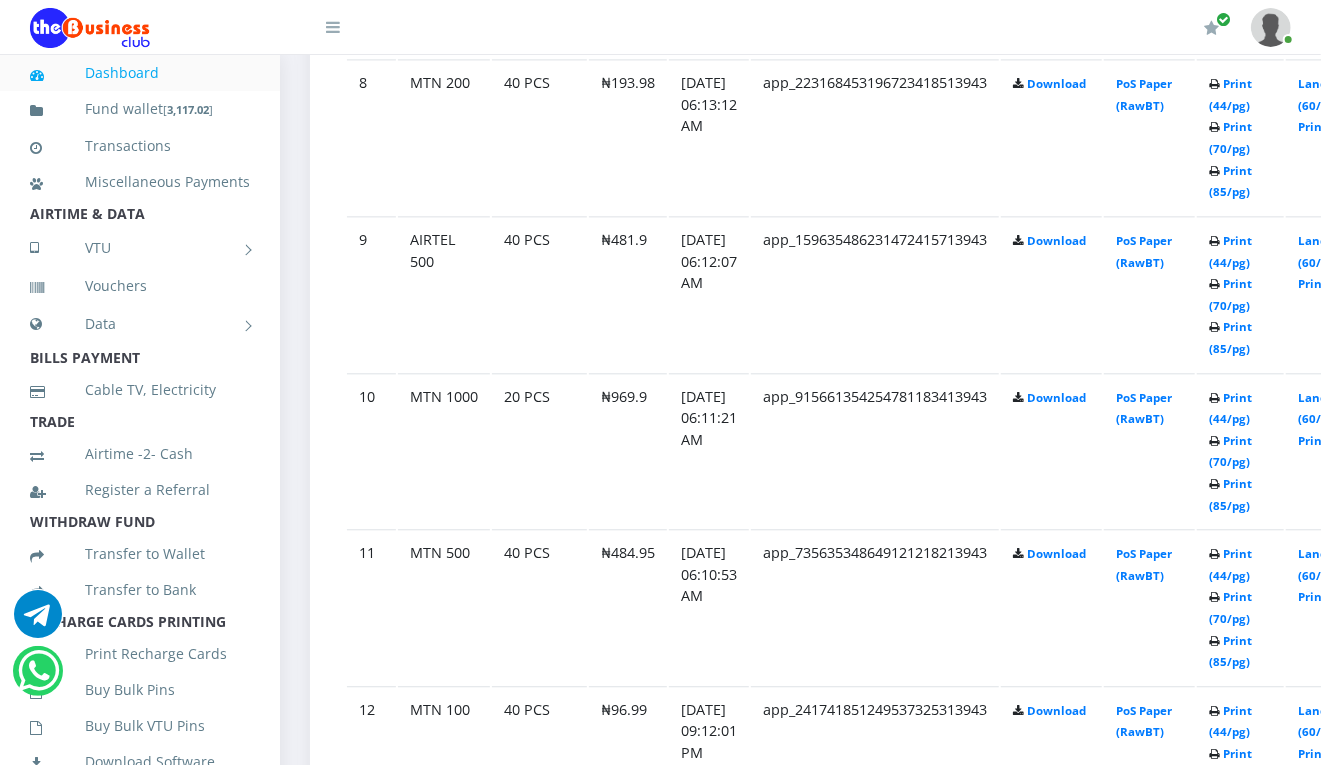 scroll, scrollTop: 2257, scrollLeft: 0, axis: vertical 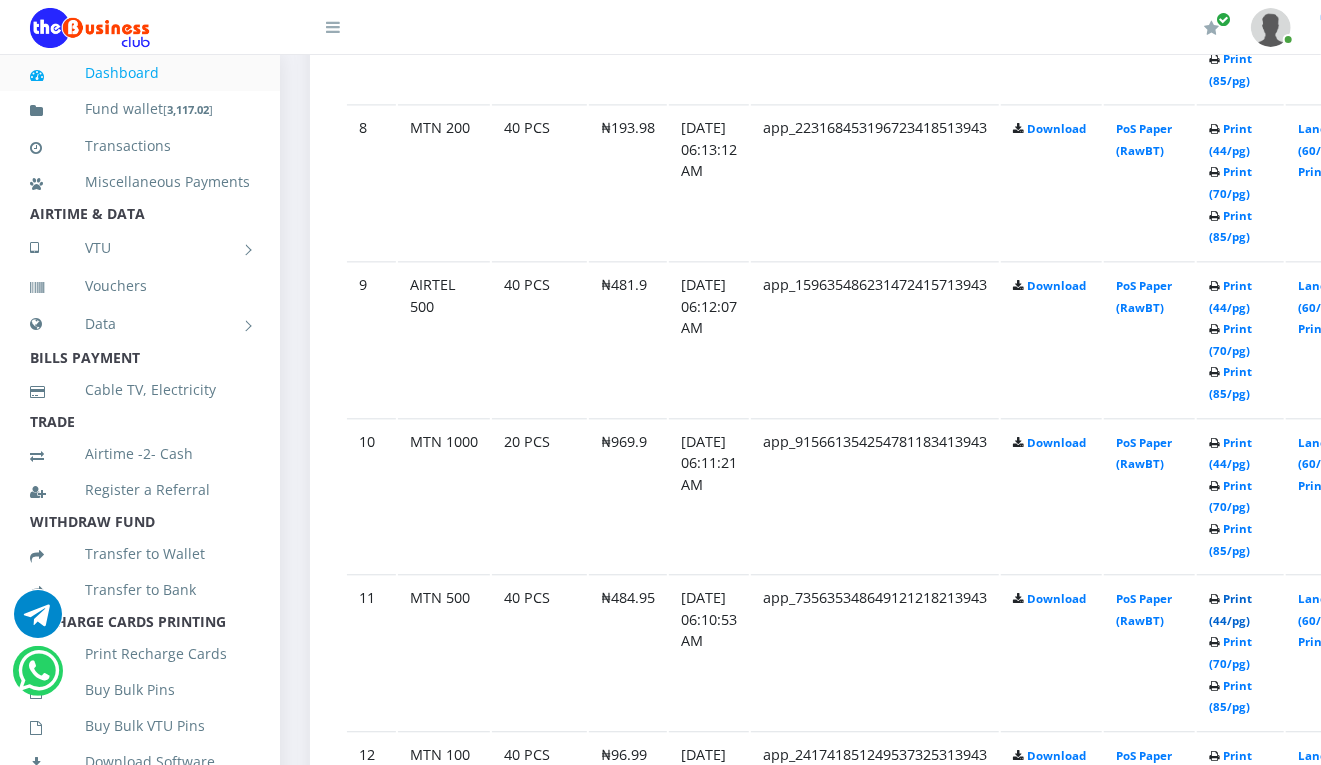 click on "Print (44/pg)" at bounding box center (1230, 609) 